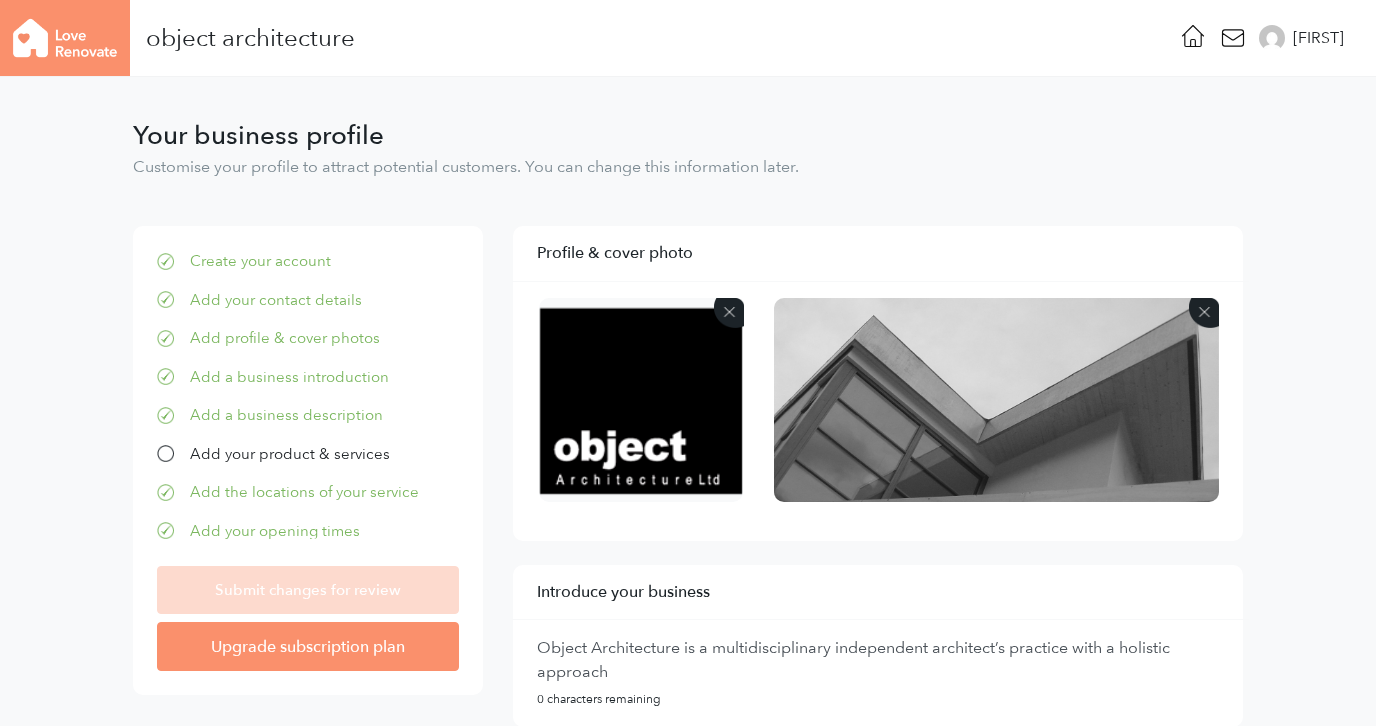 scroll, scrollTop: 0, scrollLeft: 0, axis: both 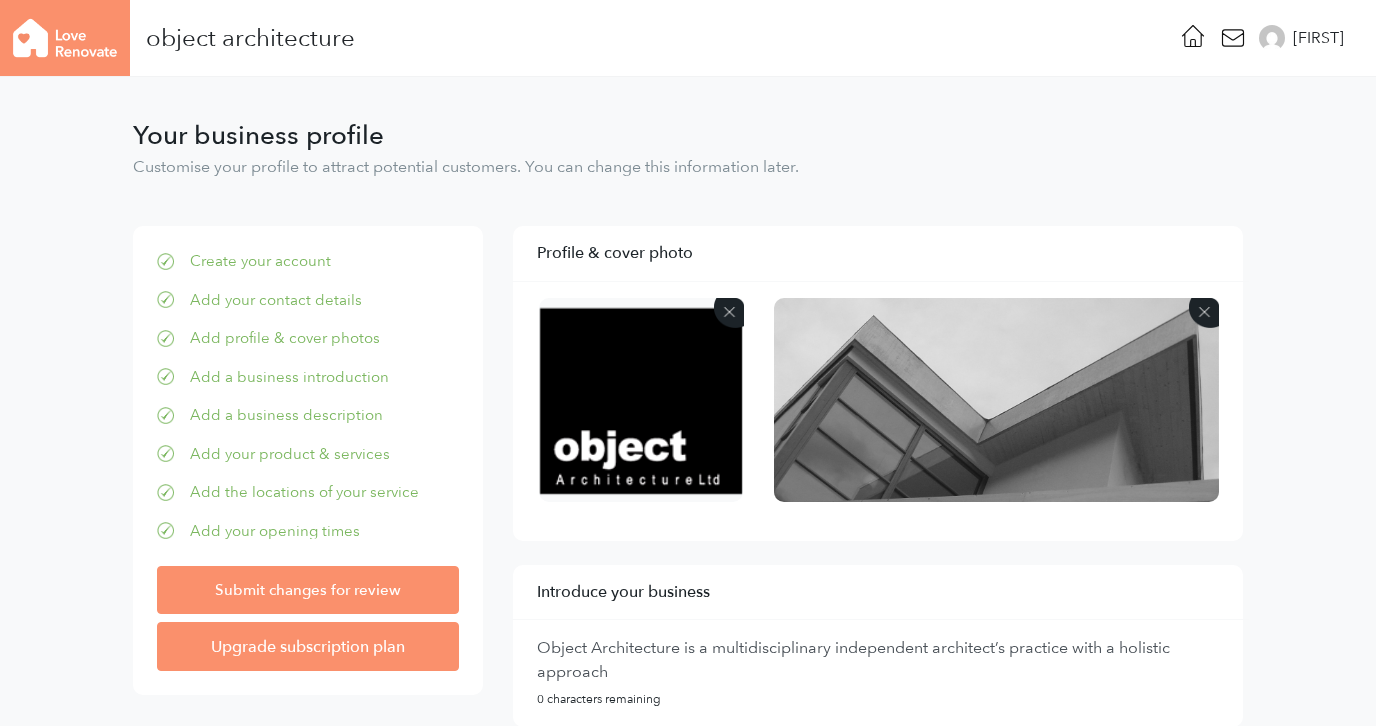click on "Customise your profile to attract potential customers. You can change this information later." at bounding box center (688, 167) 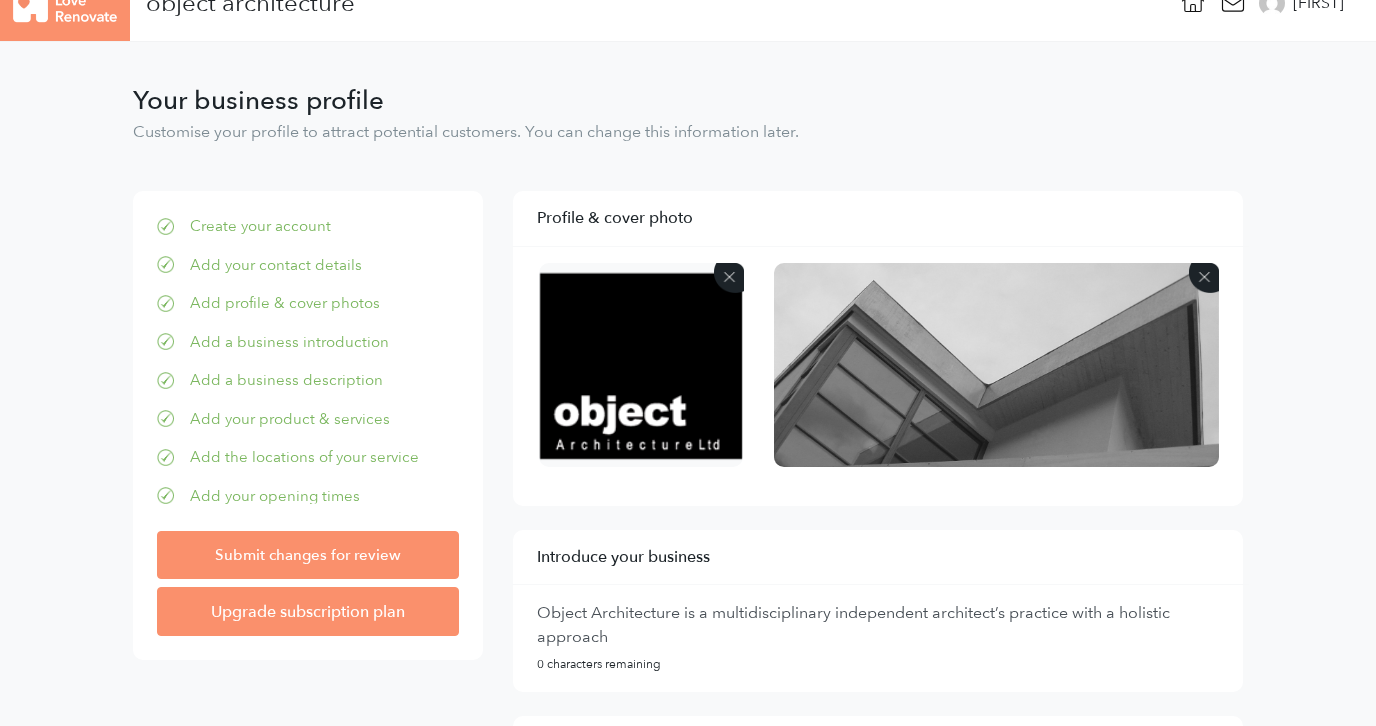scroll, scrollTop: 0, scrollLeft: 0, axis: both 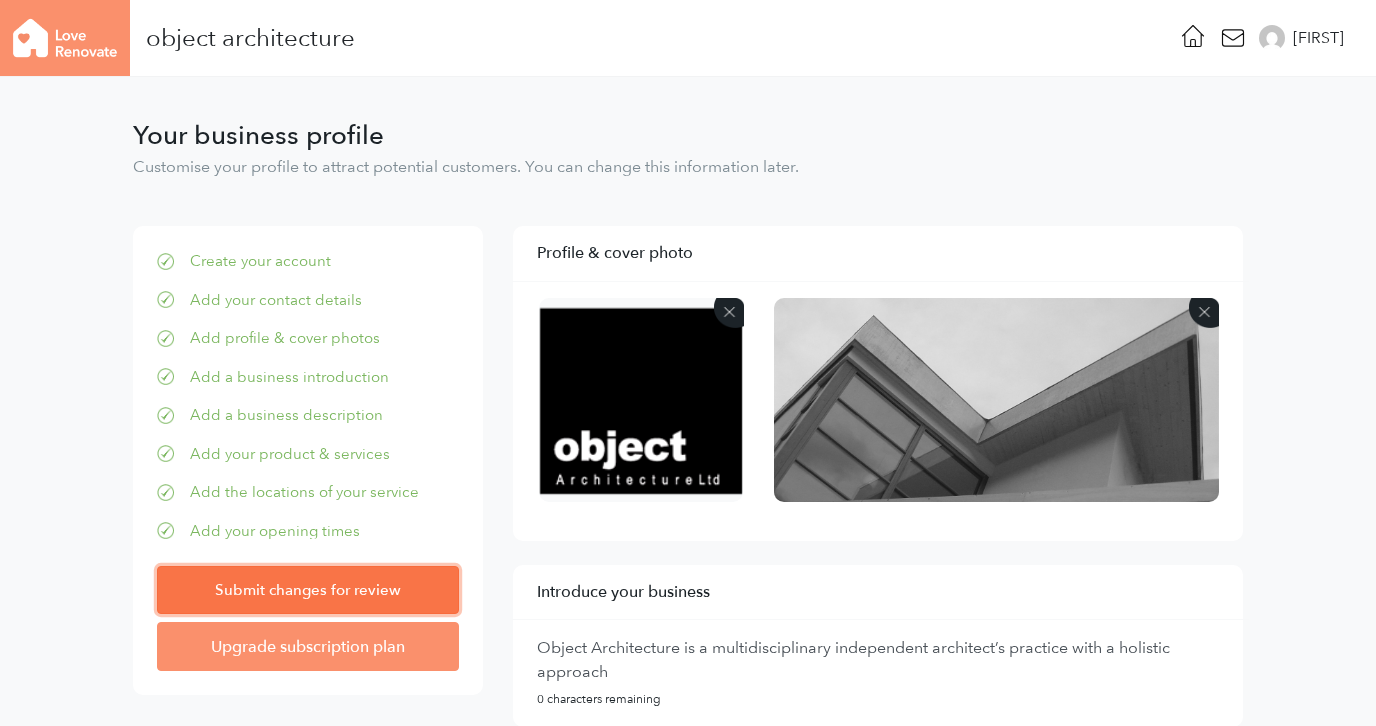 click on "Submit changes for review" at bounding box center [308, 590] 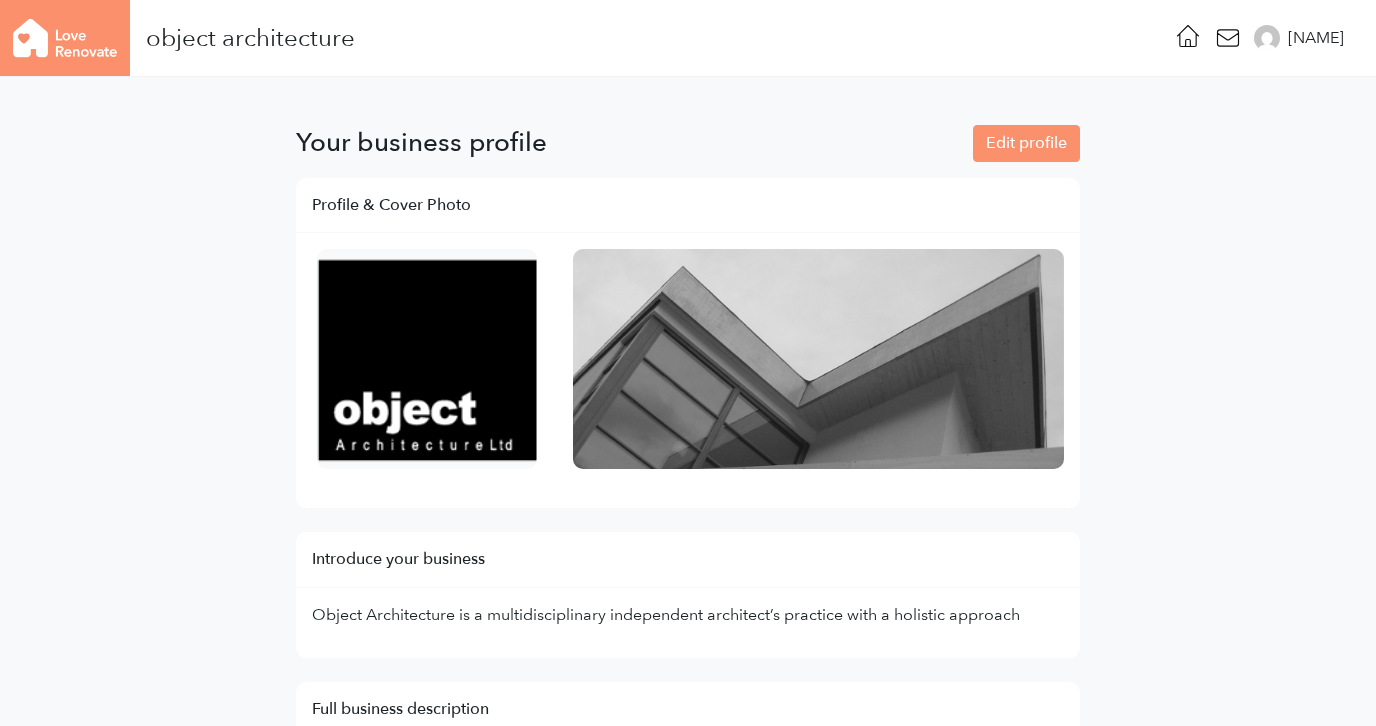 scroll, scrollTop: 0, scrollLeft: 0, axis: both 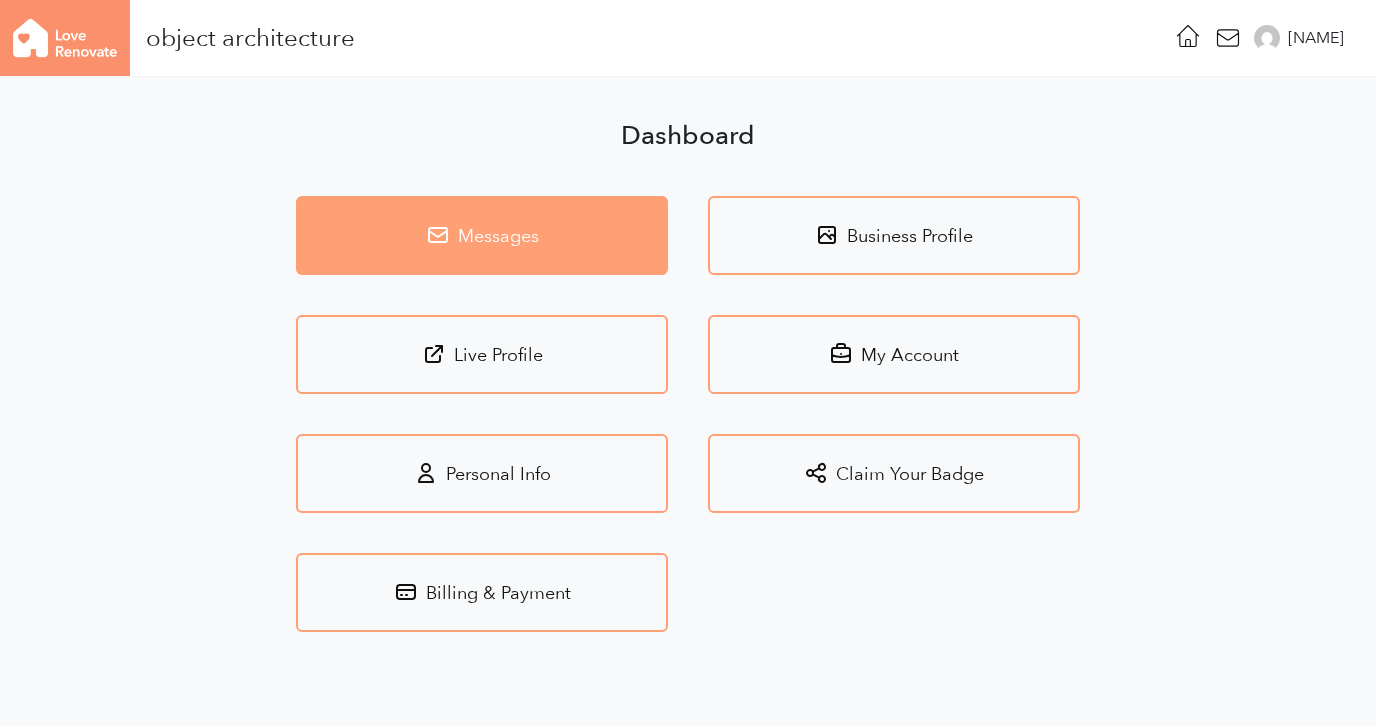 click on "Messages" at bounding box center [482, 235] 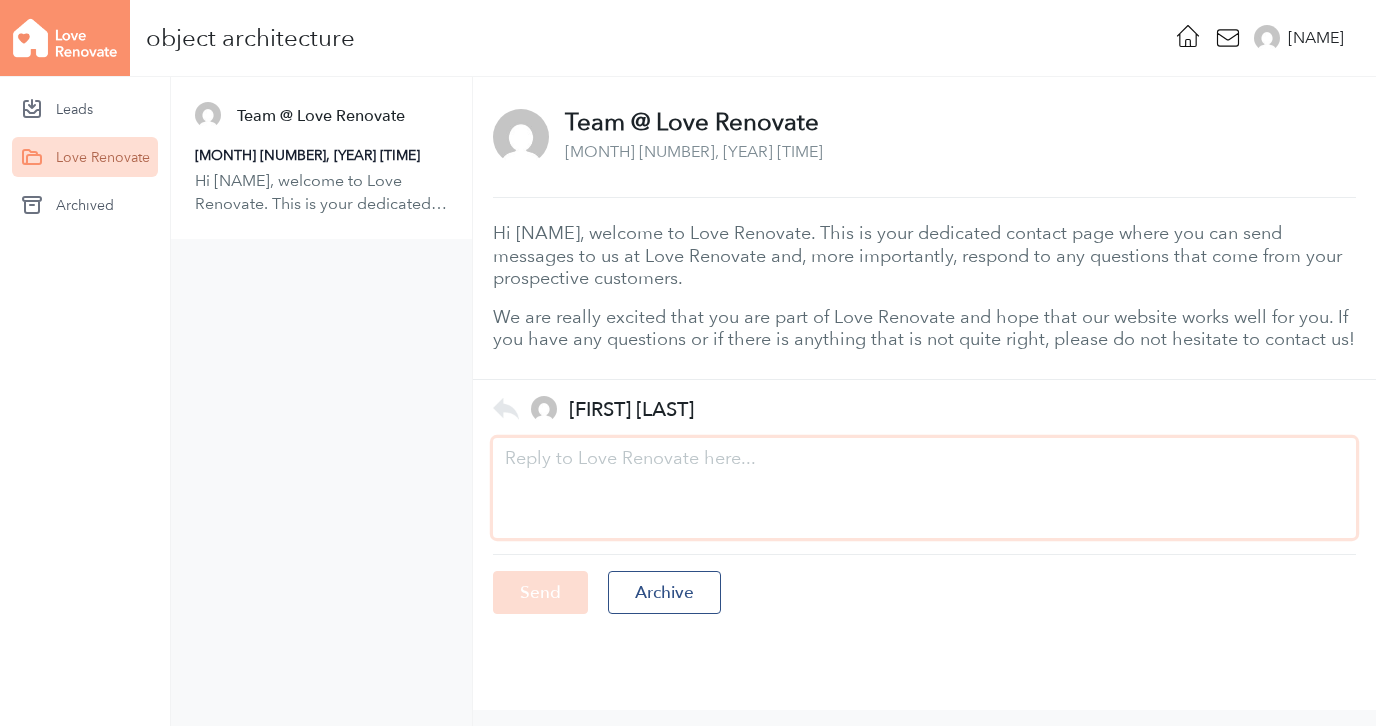 click at bounding box center [924, 488] 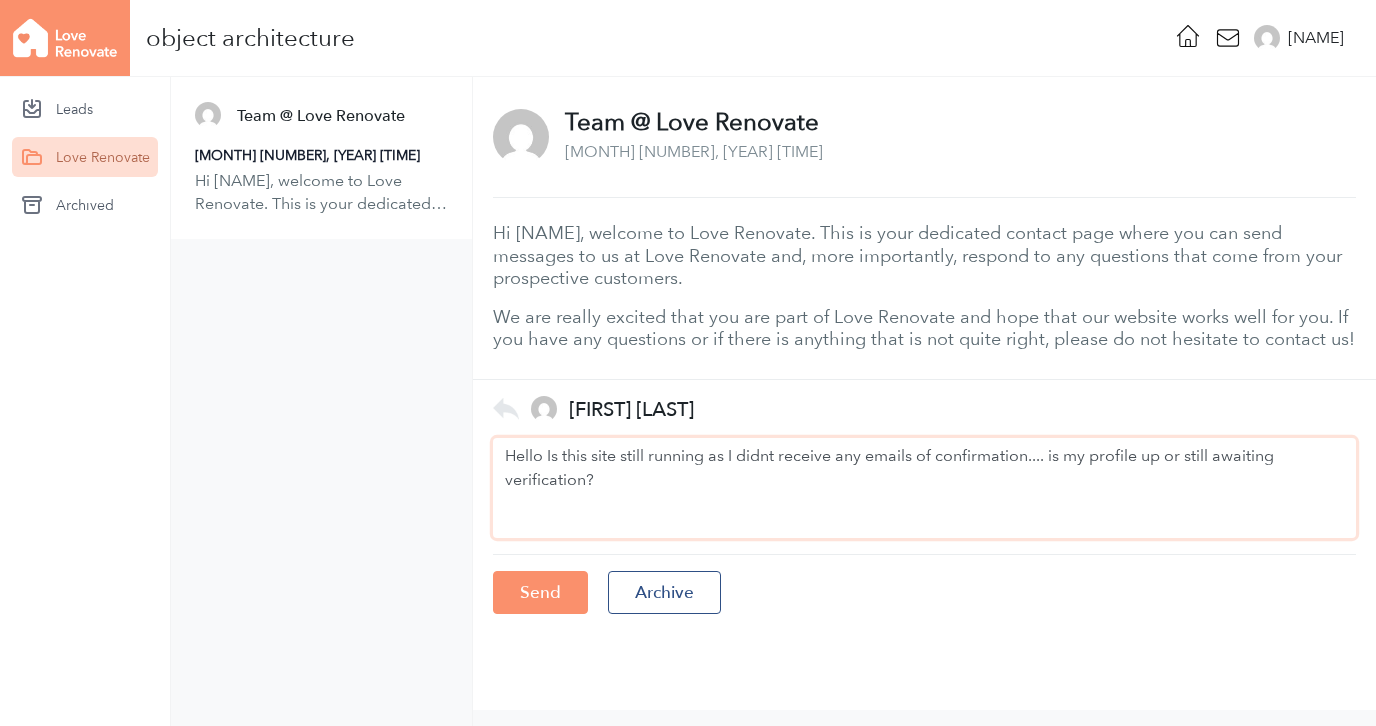 click on "Hello Is this site still running as I didnt receive any emails of confirmation.... is my profile up or still awaiting verification?" at bounding box center [924, 488] 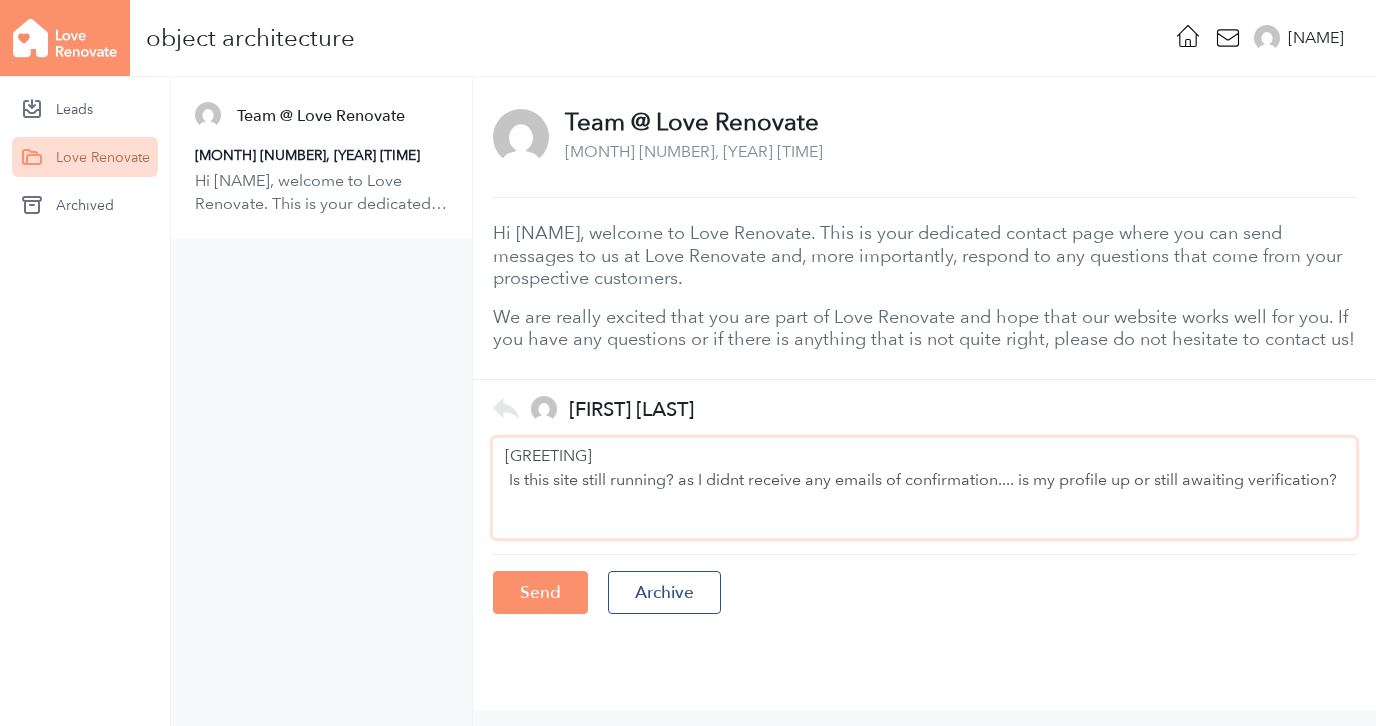 click on "[GREETING]
Is this site still running? as I didnt receive any emails of confirmation.... is my profile up or still awaiting verification?" at bounding box center (924, 488) 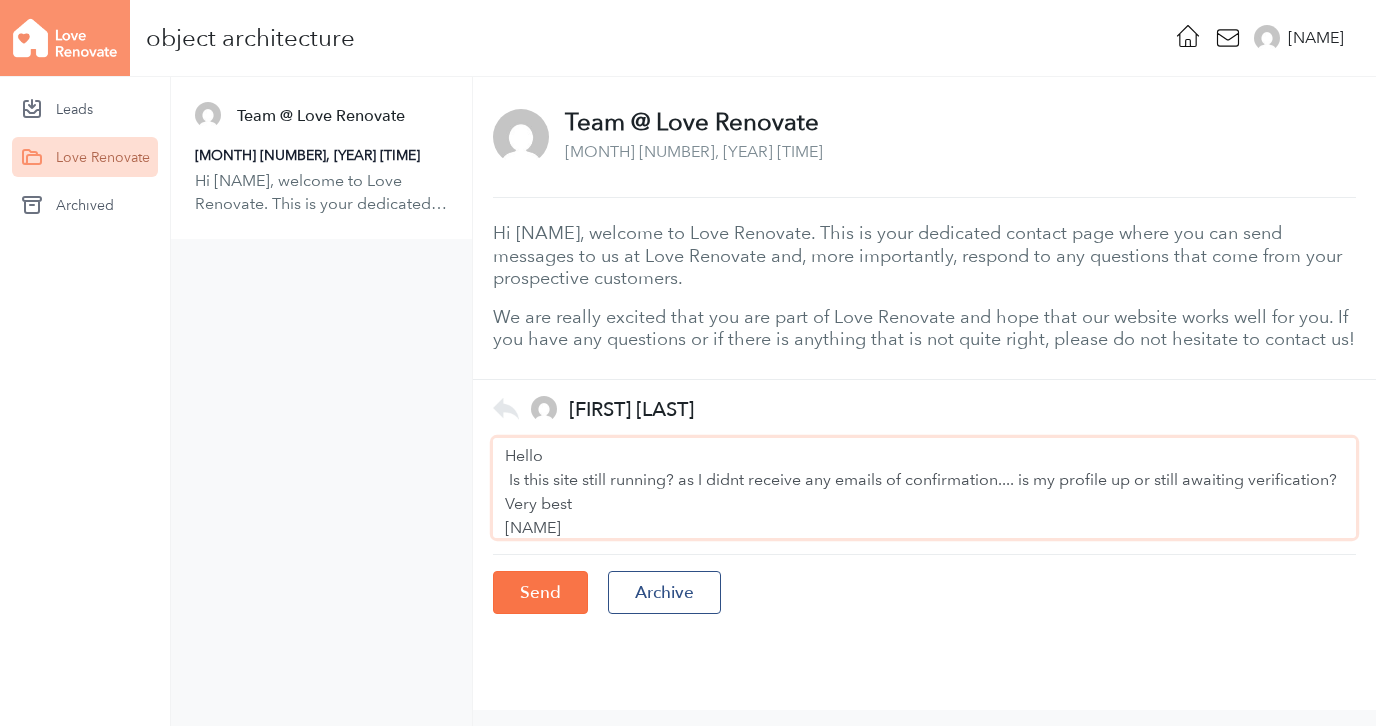 type on "Hello
Is this site still running? as I didnt receive any emails of confirmation.... is my profile up or still awaiting verification?
Very best
[NAME]" 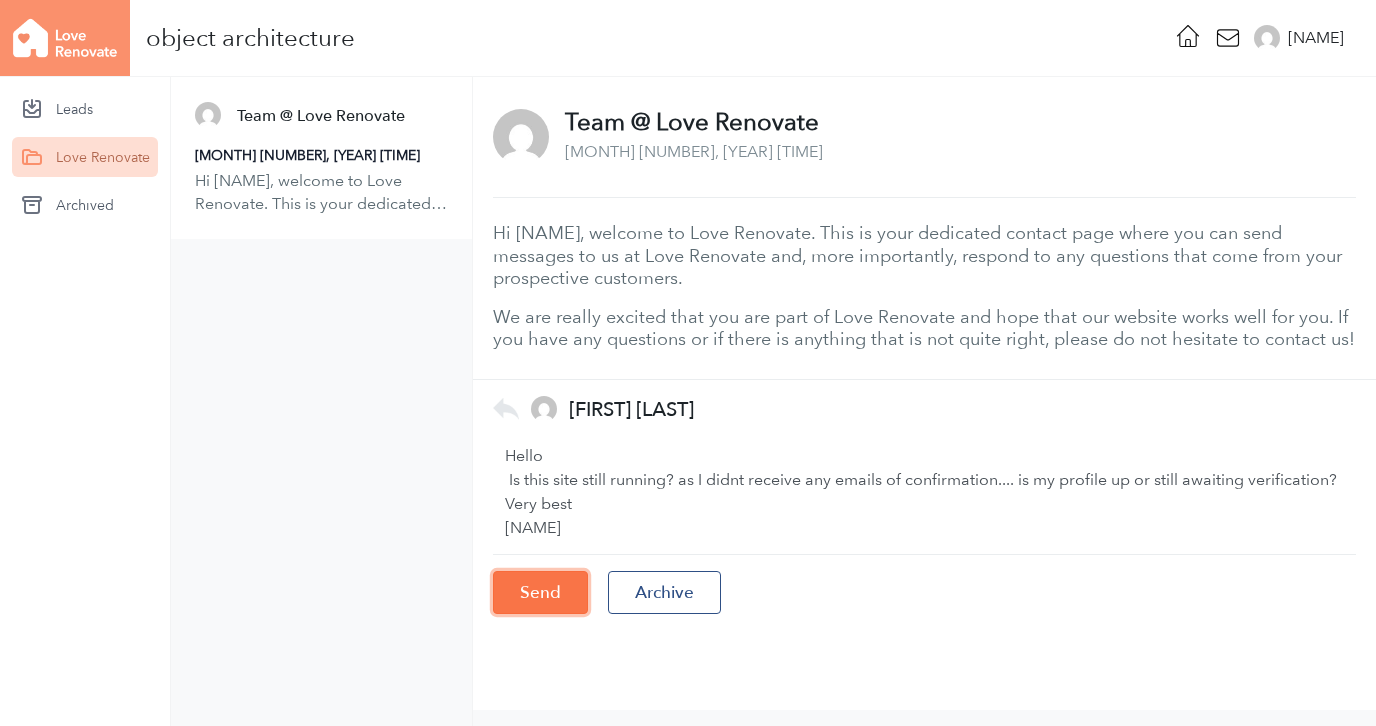 click on "Send" at bounding box center (540, 592) 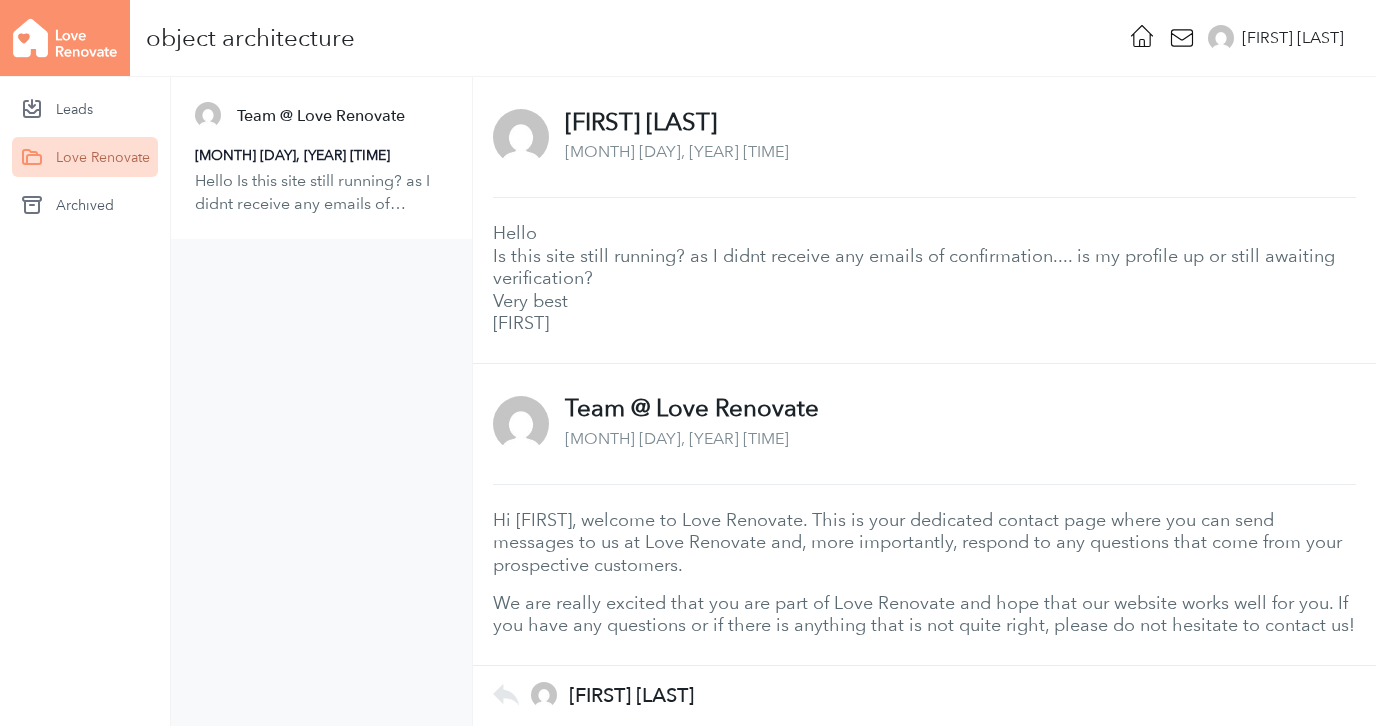 scroll, scrollTop: 0, scrollLeft: 0, axis: both 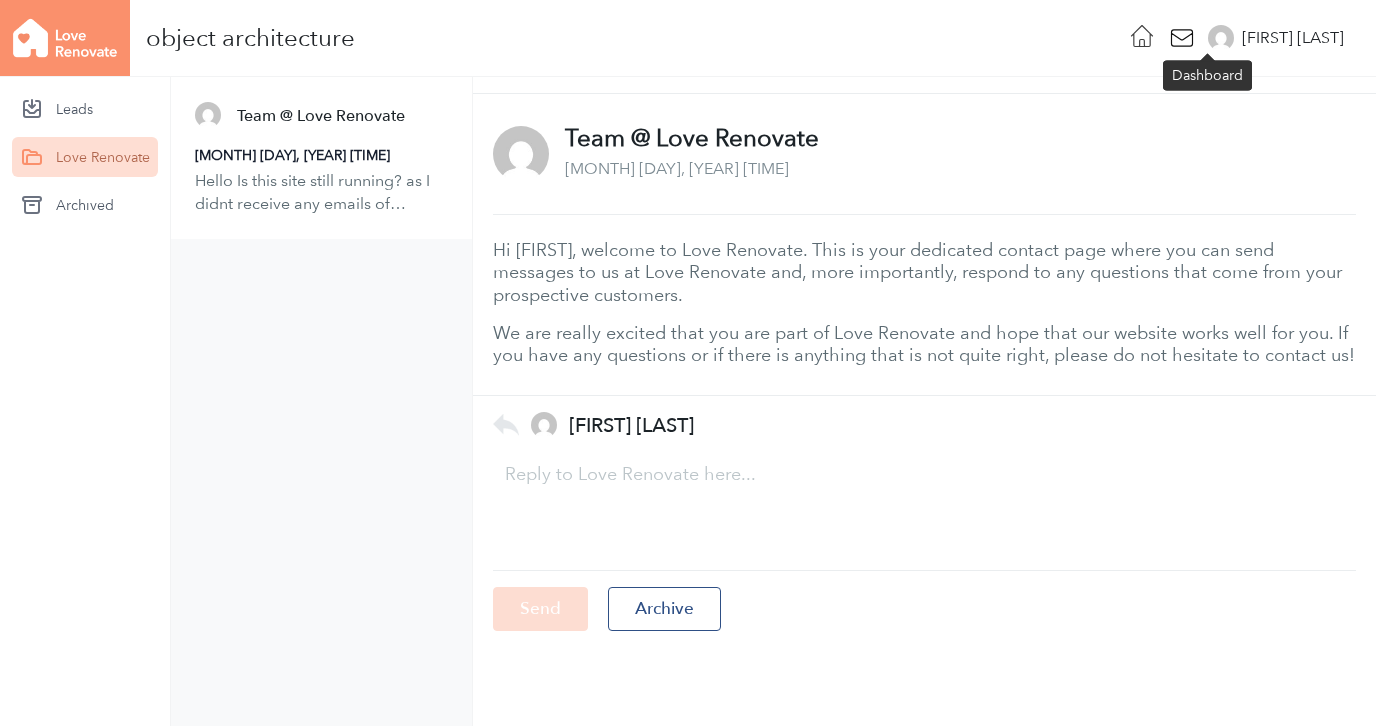 click 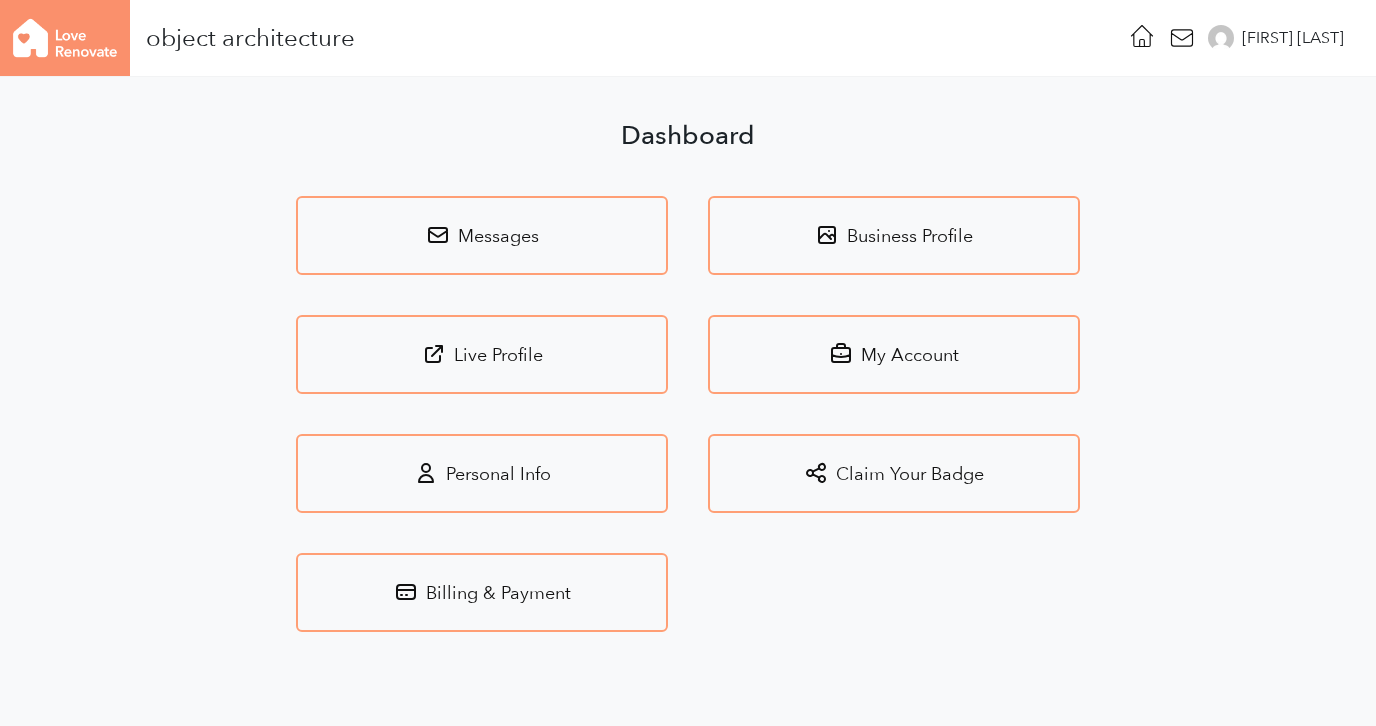 click at bounding box center (65, 38) 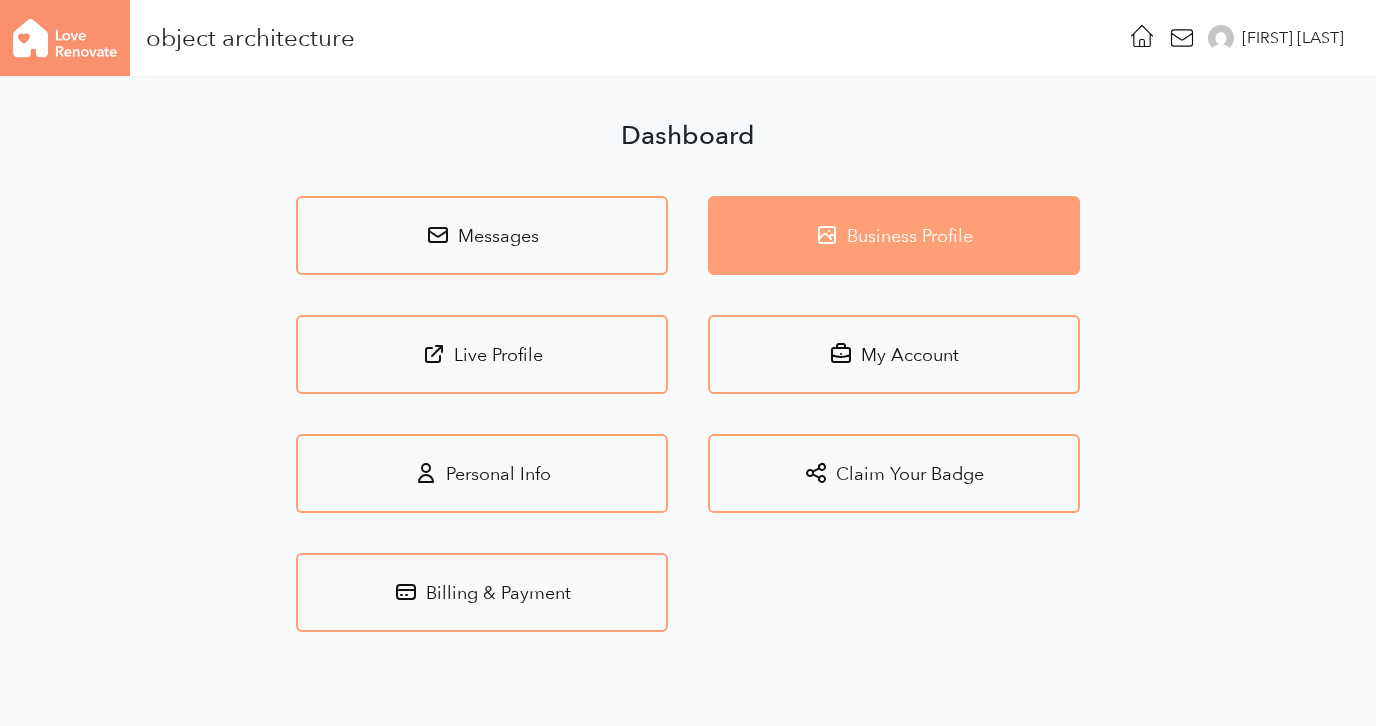 click on "Business Profile" at bounding box center [894, 235] 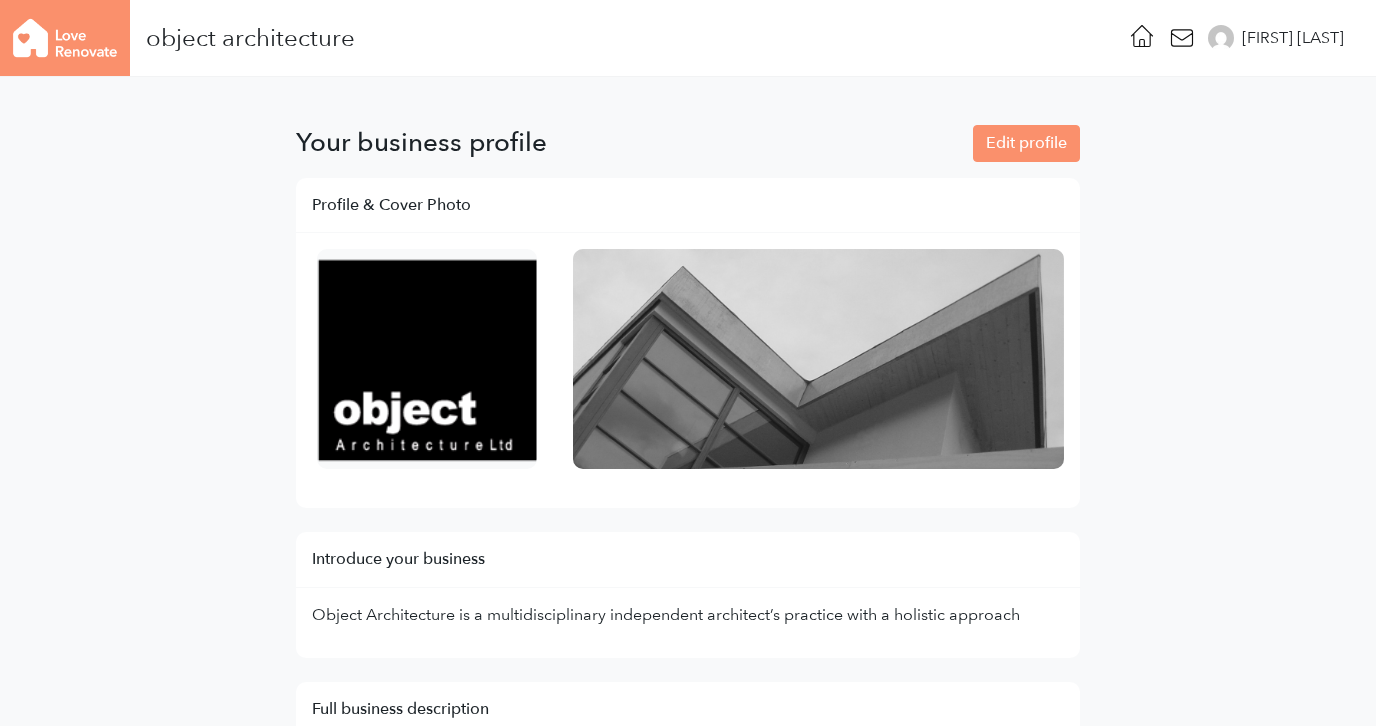 click at bounding box center (65, 38) 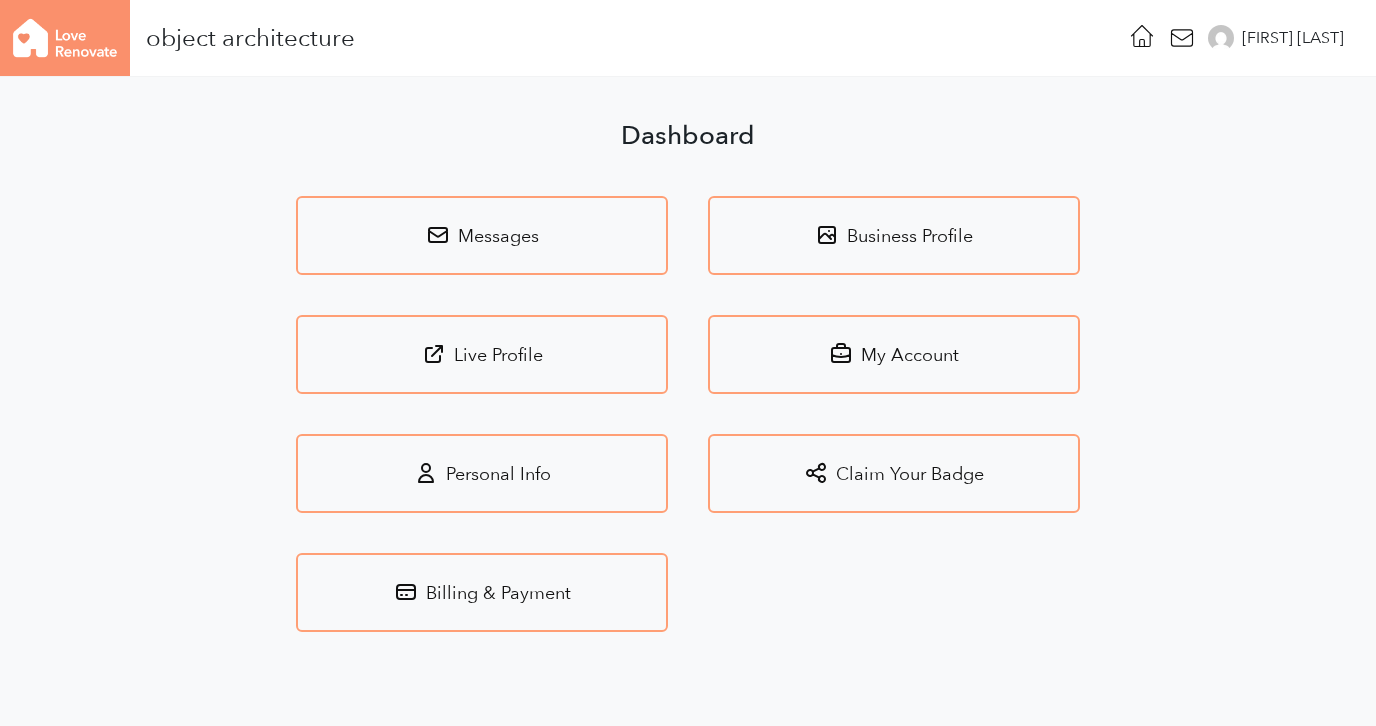 click on "Dashboard
Messages
Business Profile
Live Profile
My Account
Personal Info
Claim Your Badge
Billing & Payment" at bounding box center [688, 378] 